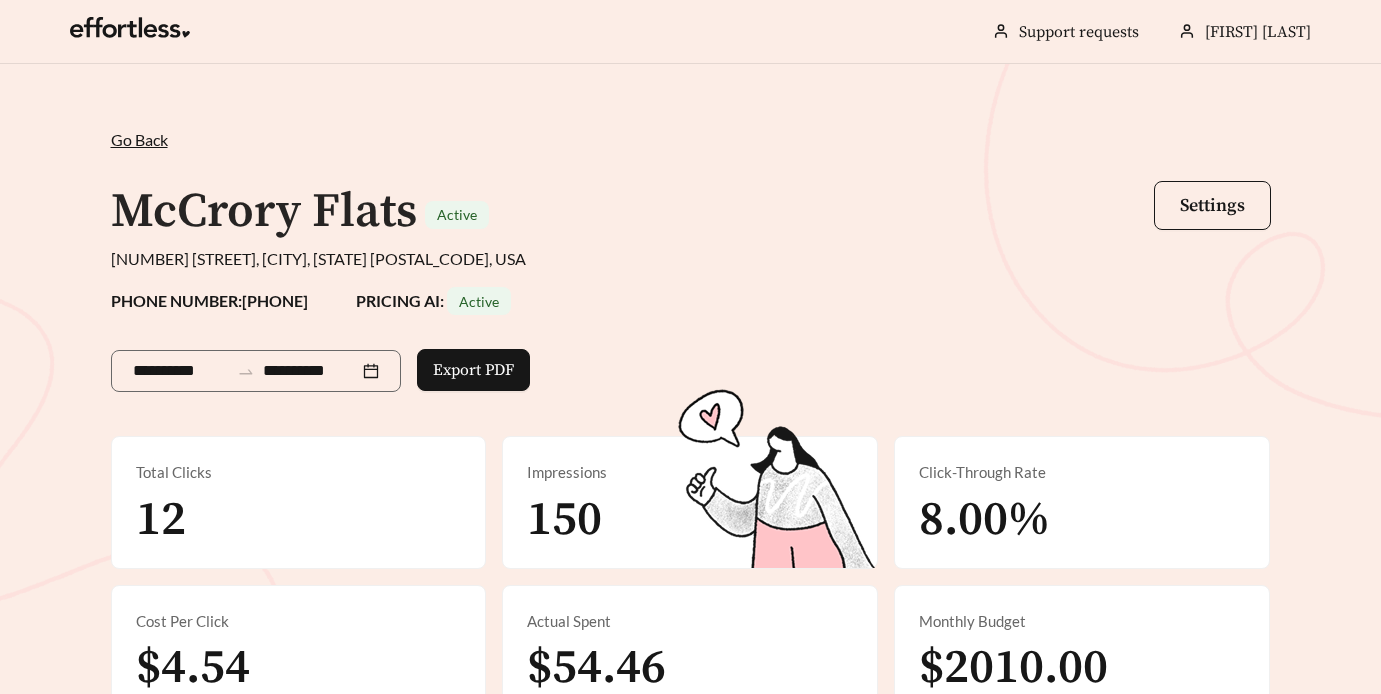 scroll, scrollTop: 263, scrollLeft: 0, axis: vertical 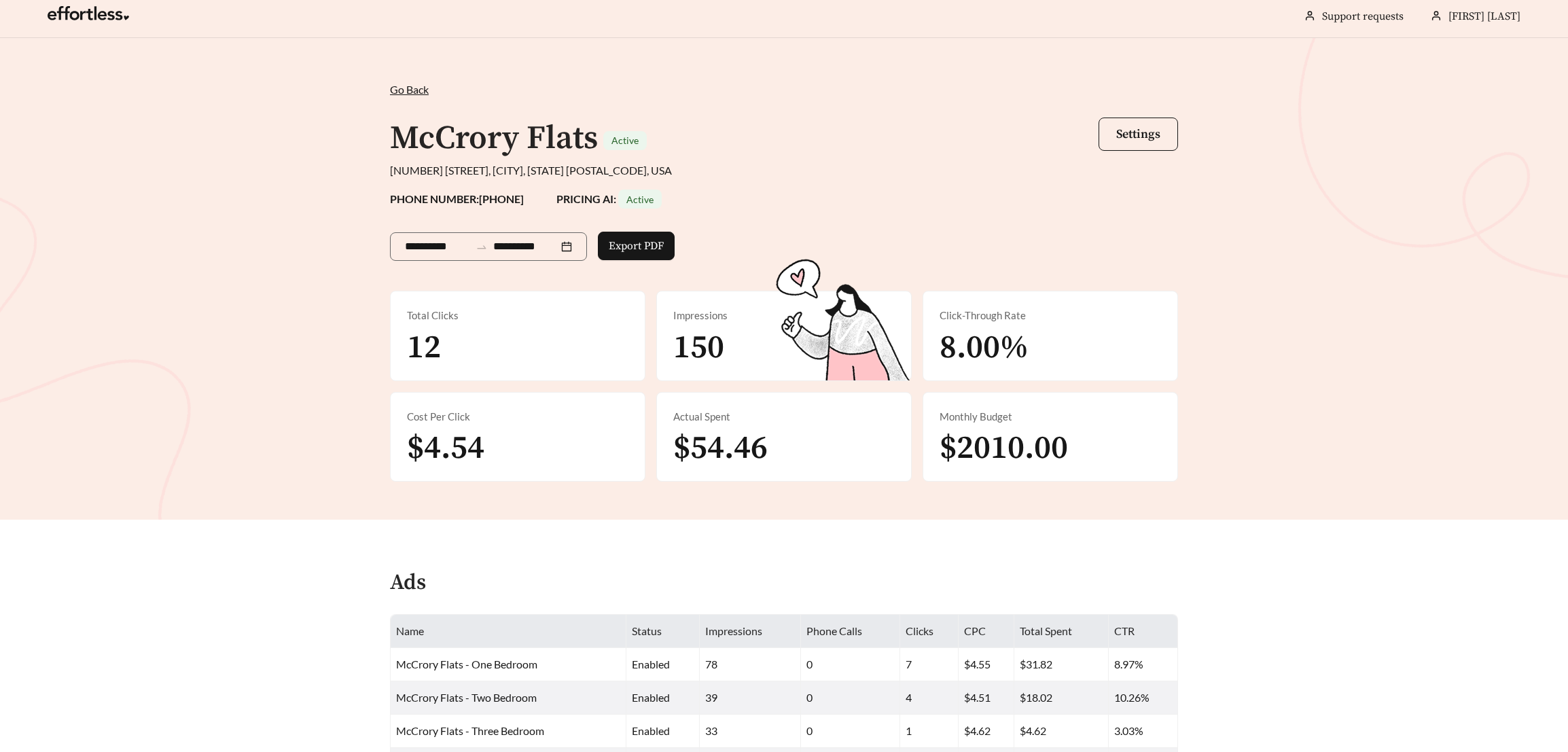 click on "Go Back" at bounding box center (409, 89) 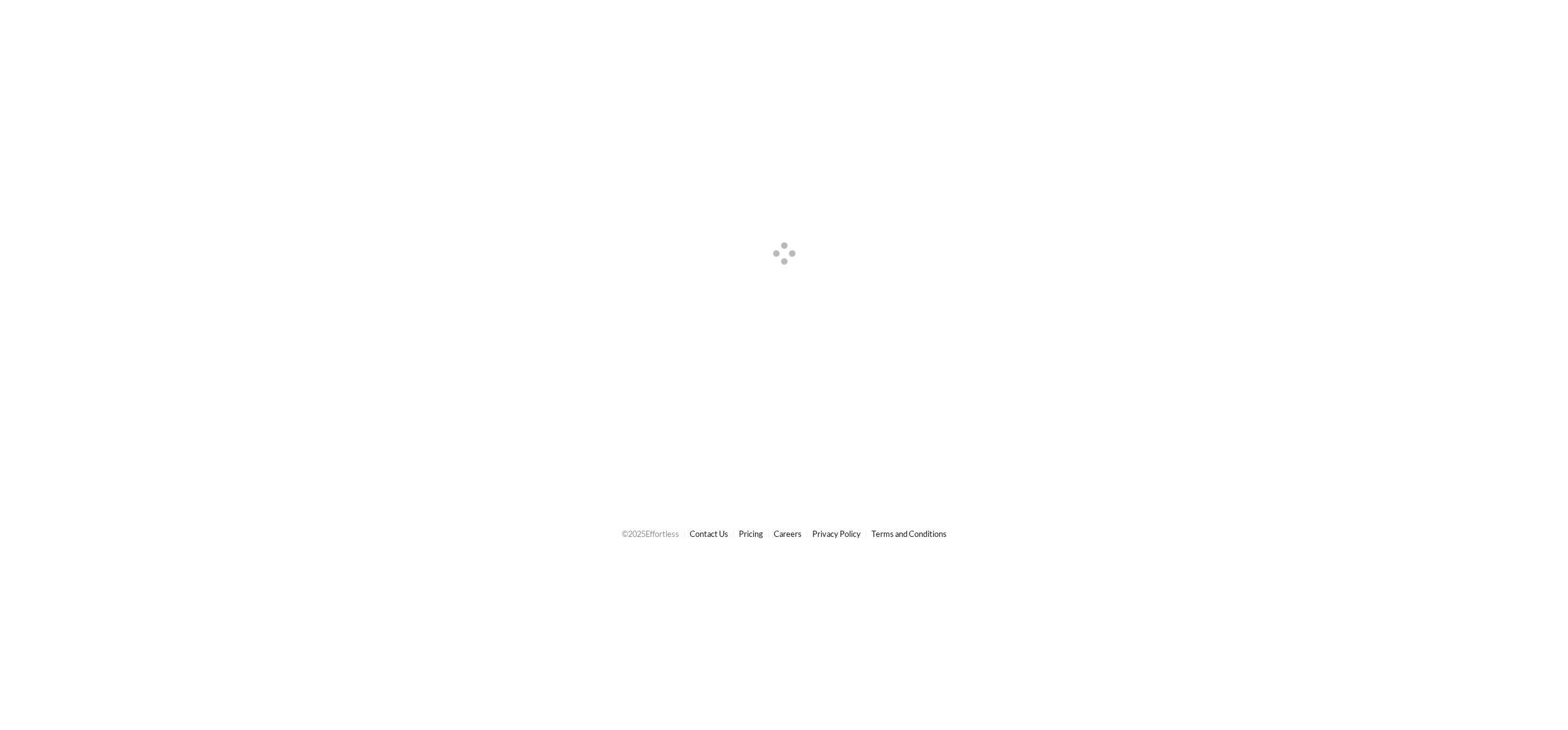 scroll, scrollTop: 0, scrollLeft: 0, axis: both 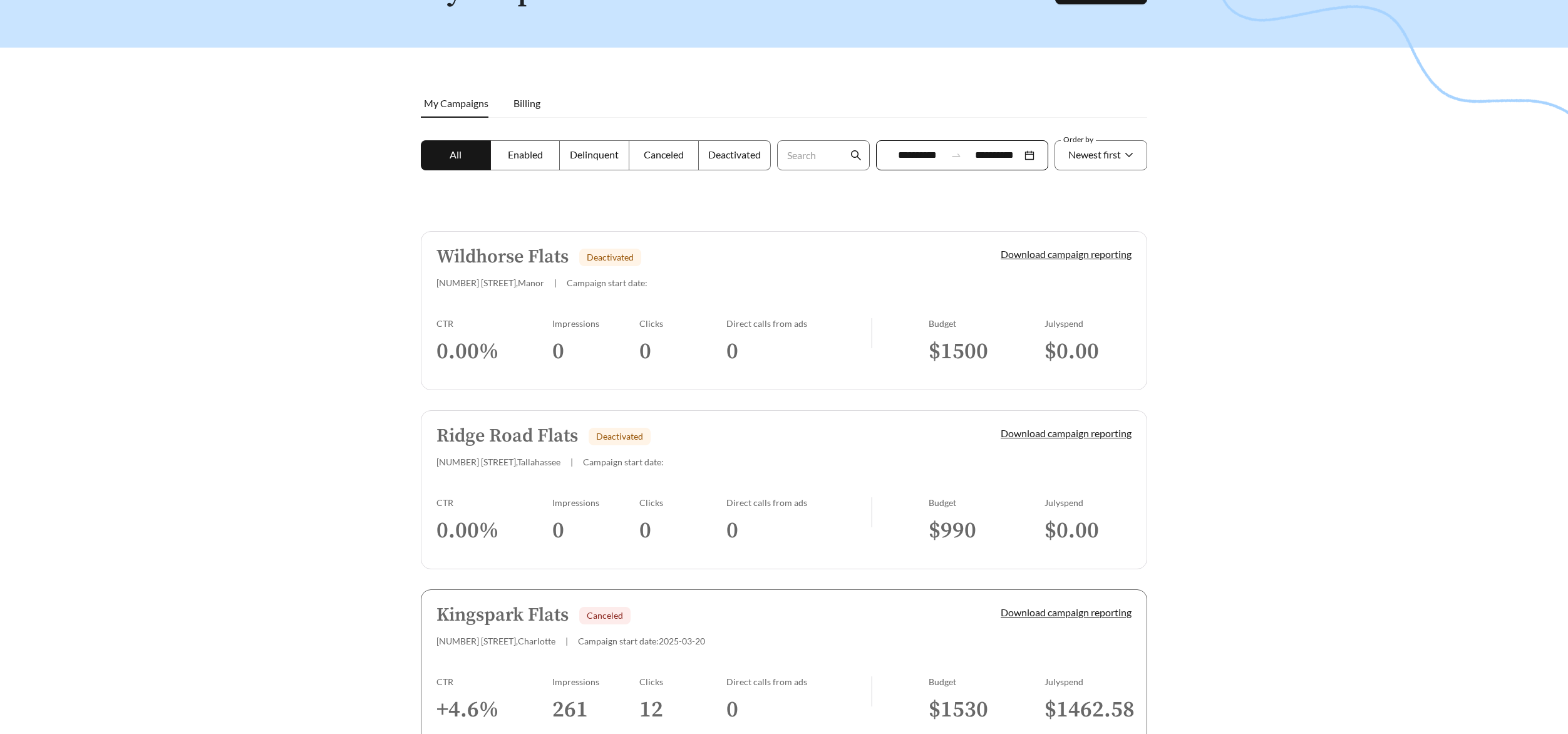 click on "Enabled" at bounding box center (525, 154) 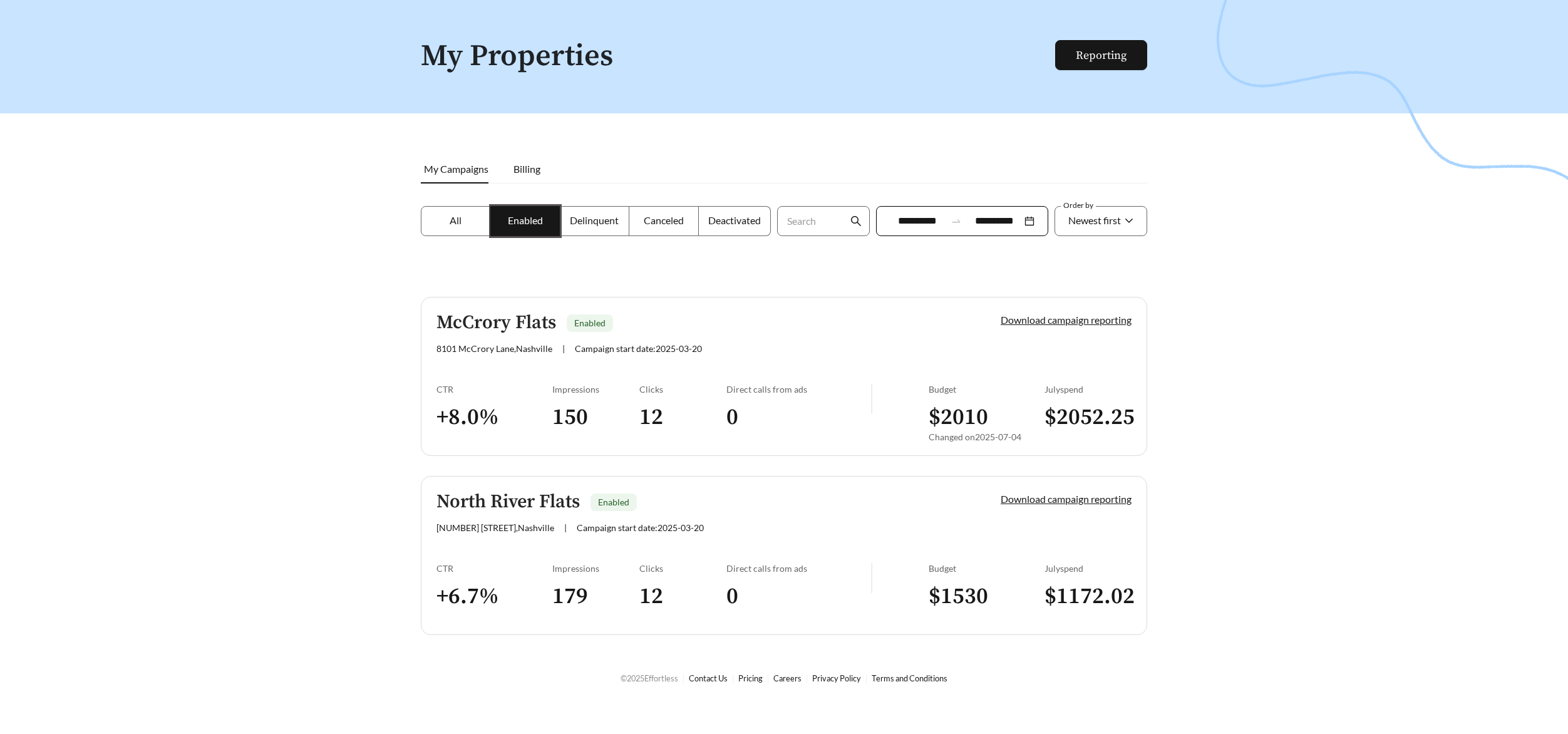 scroll, scrollTop: 38, scrollLeft: 0, axis: vertical 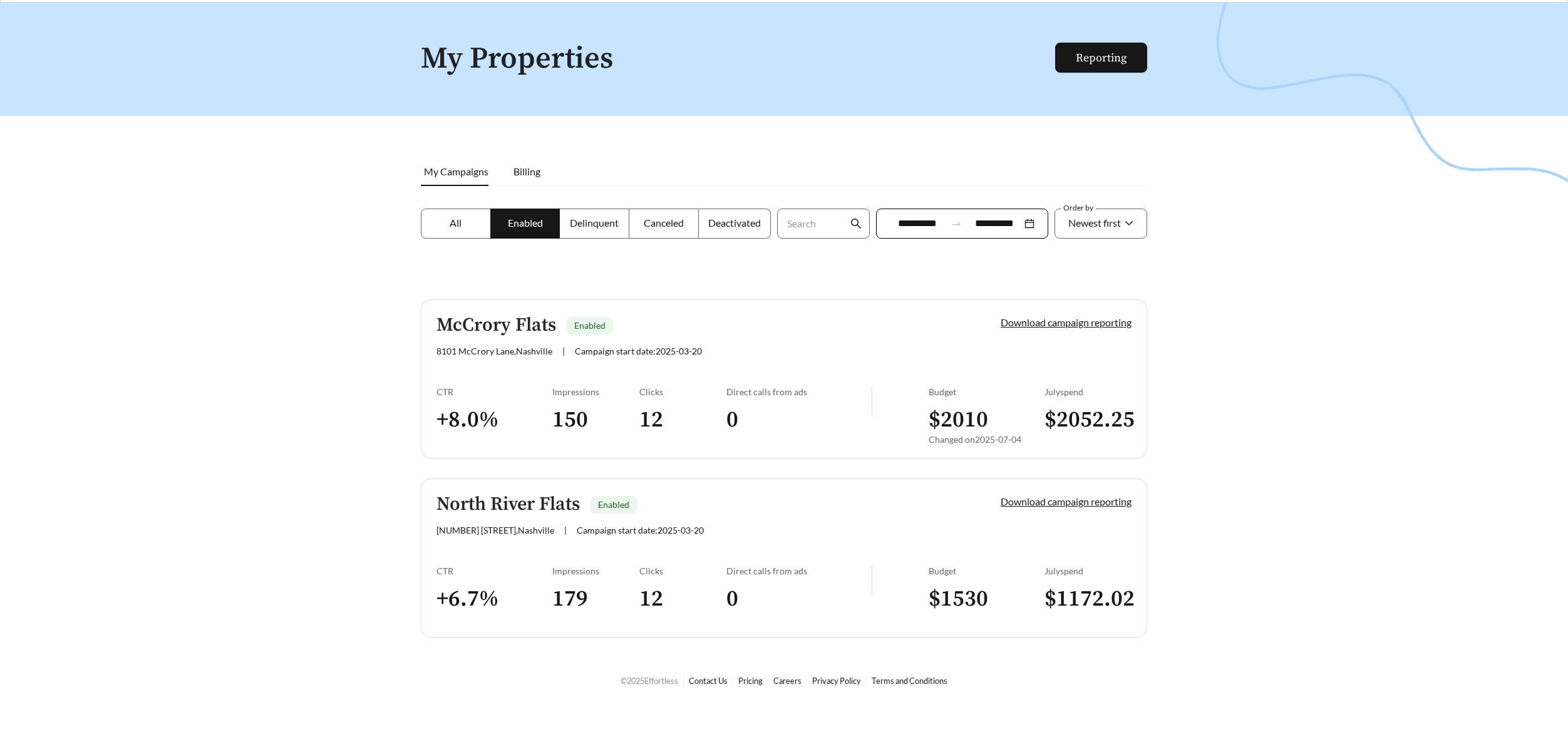 click on "8101 McCrory Lane , [CITY] | Campaign start date: [DATE]" at bounding box center (697, 351) 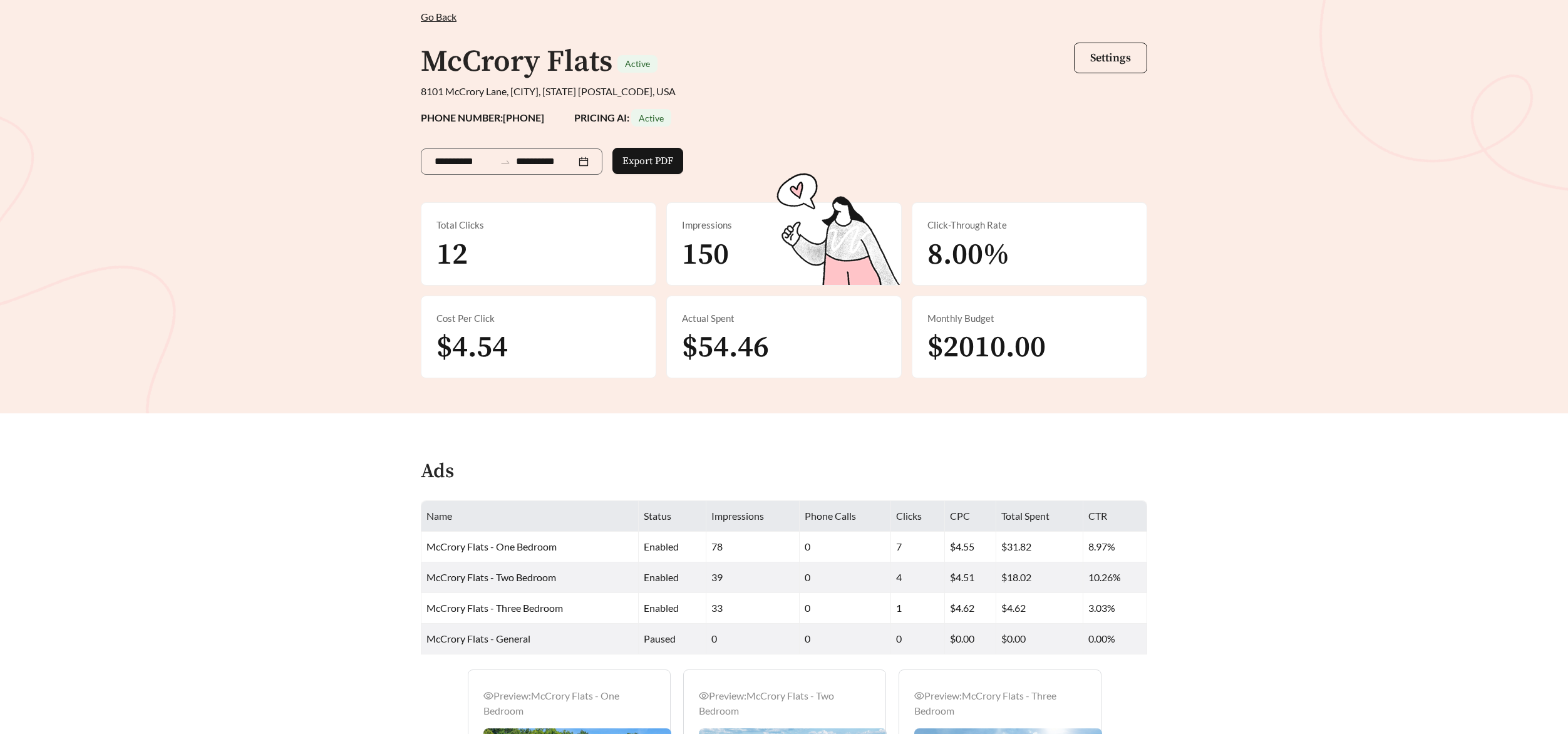 scroll, scrollTop: 60, scrollLeft: 0, axis: vertical 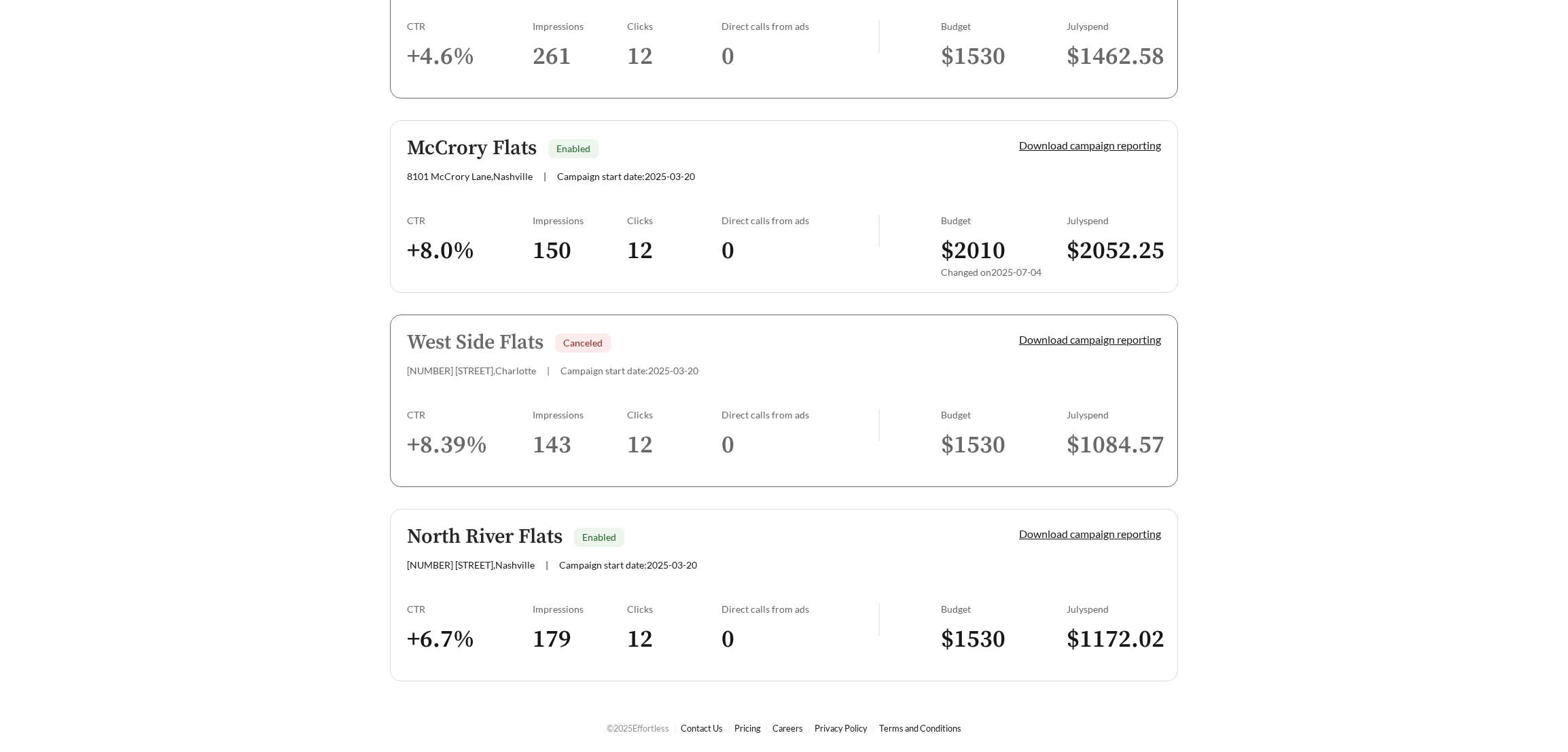 click on "North River Flats Enabled" at bounding box center (690, 537) 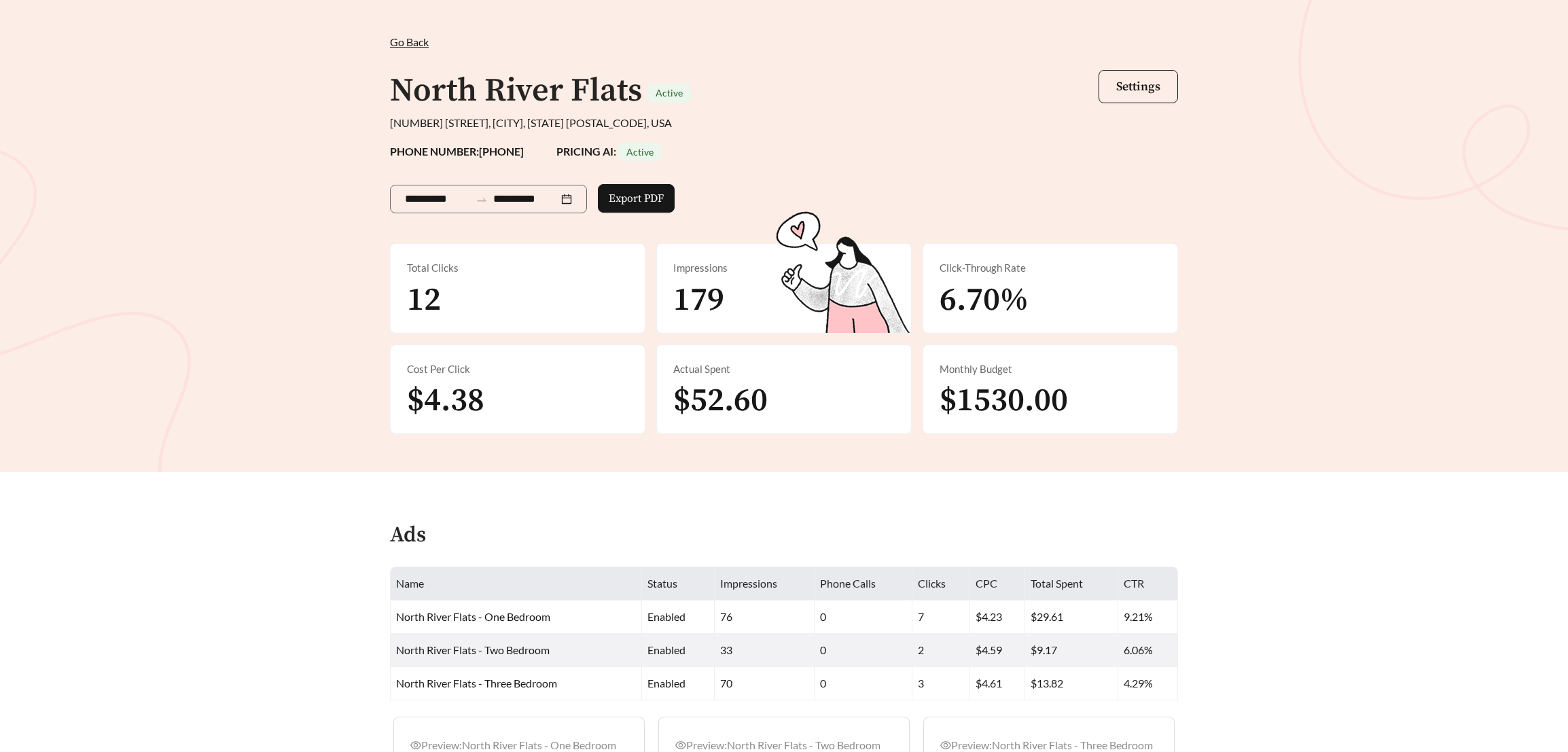 scroll, scrollTop: 0, scrollLeft: 0, axis: both 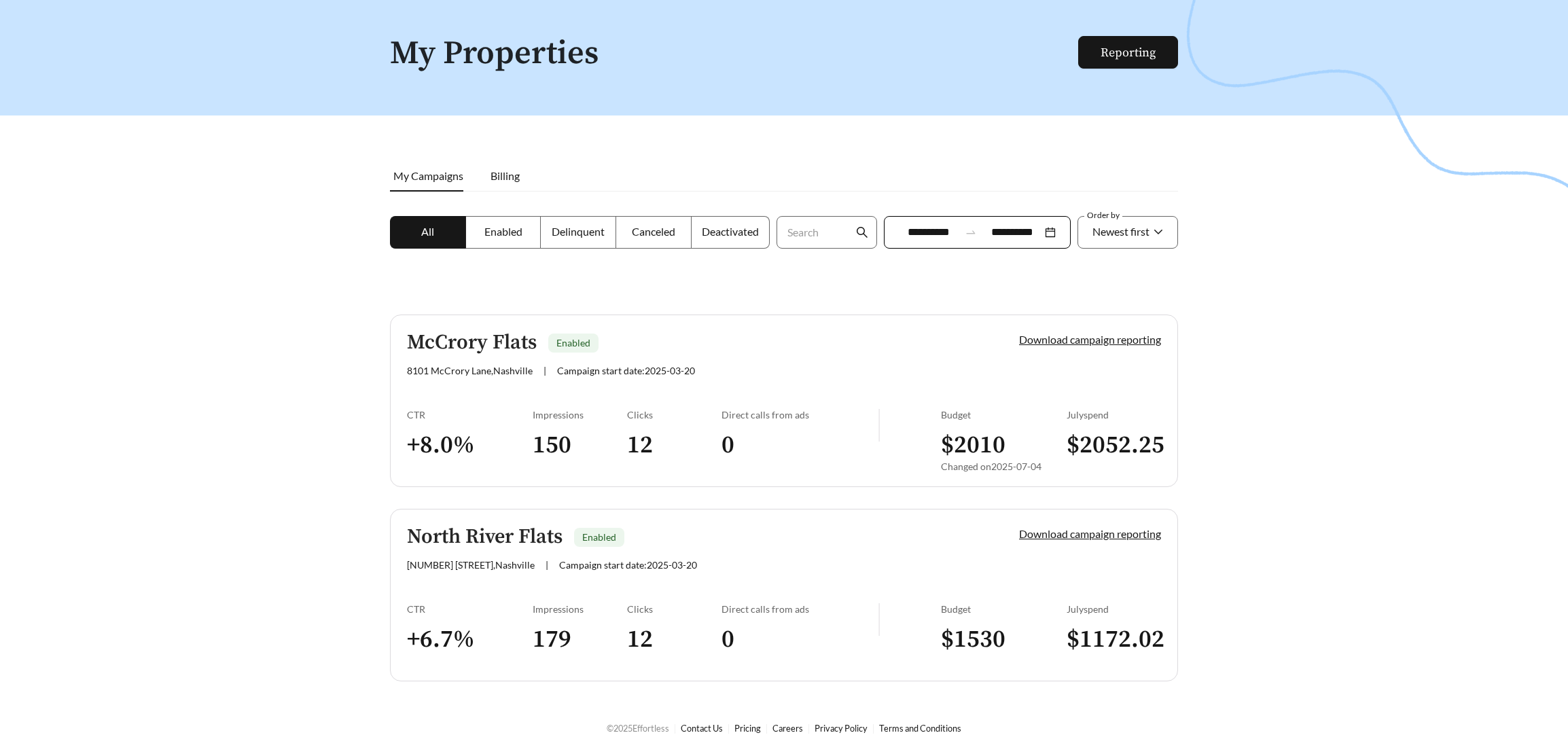click on "McCrory Flats Enabled 8101 McCrory Lane , [CITY] | Campaign start date: 2025-03-20 Download campaign reporting CTR + 8.0 % Impressions 150 Clicks 12 Direct calls from ads 0 Budget $ 2010 Changed on 2025-07-04 July spend $ 2052.25" at bounding box center (784, 401) 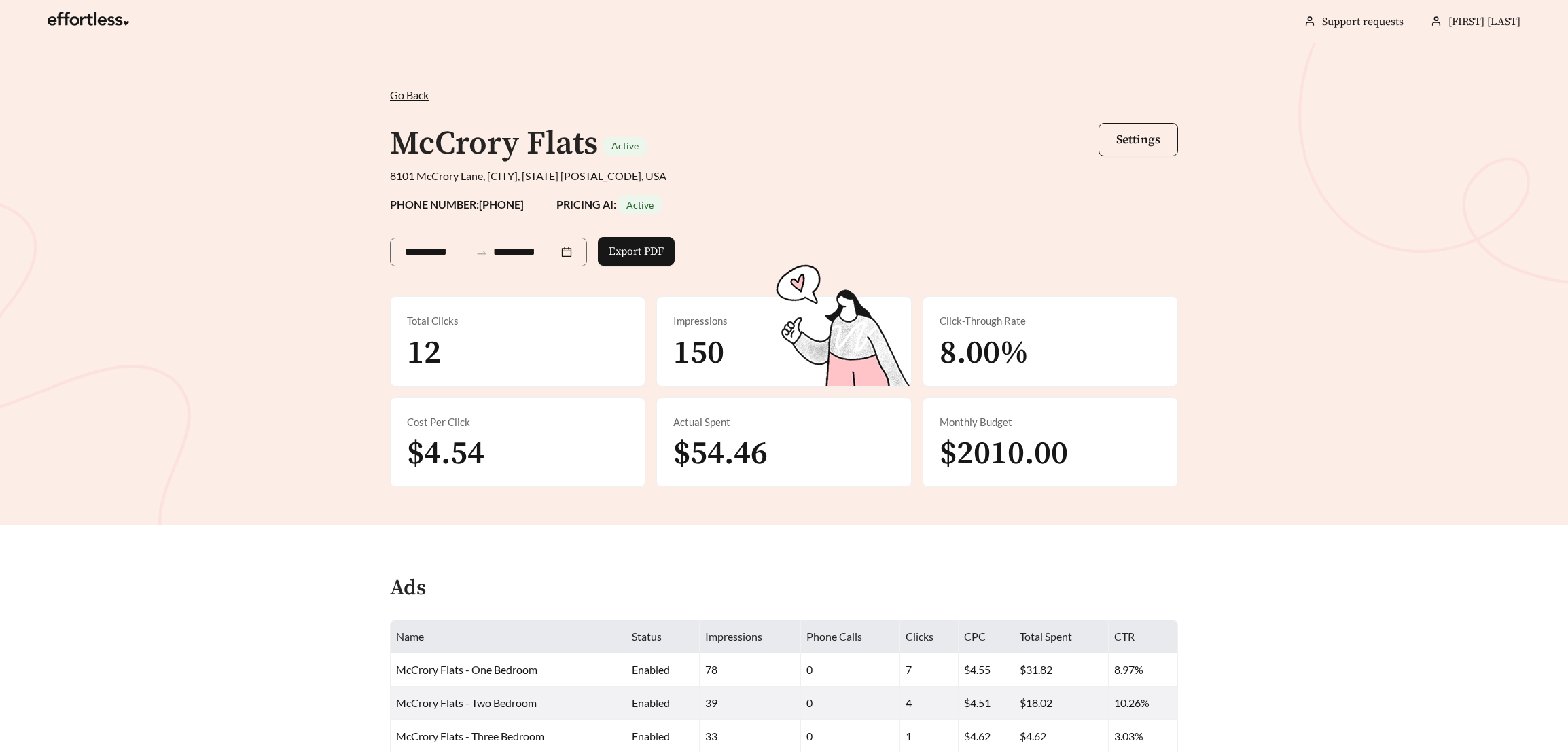 scroll, scrollTop: 3, scrollLeft: 0, axis: vertical 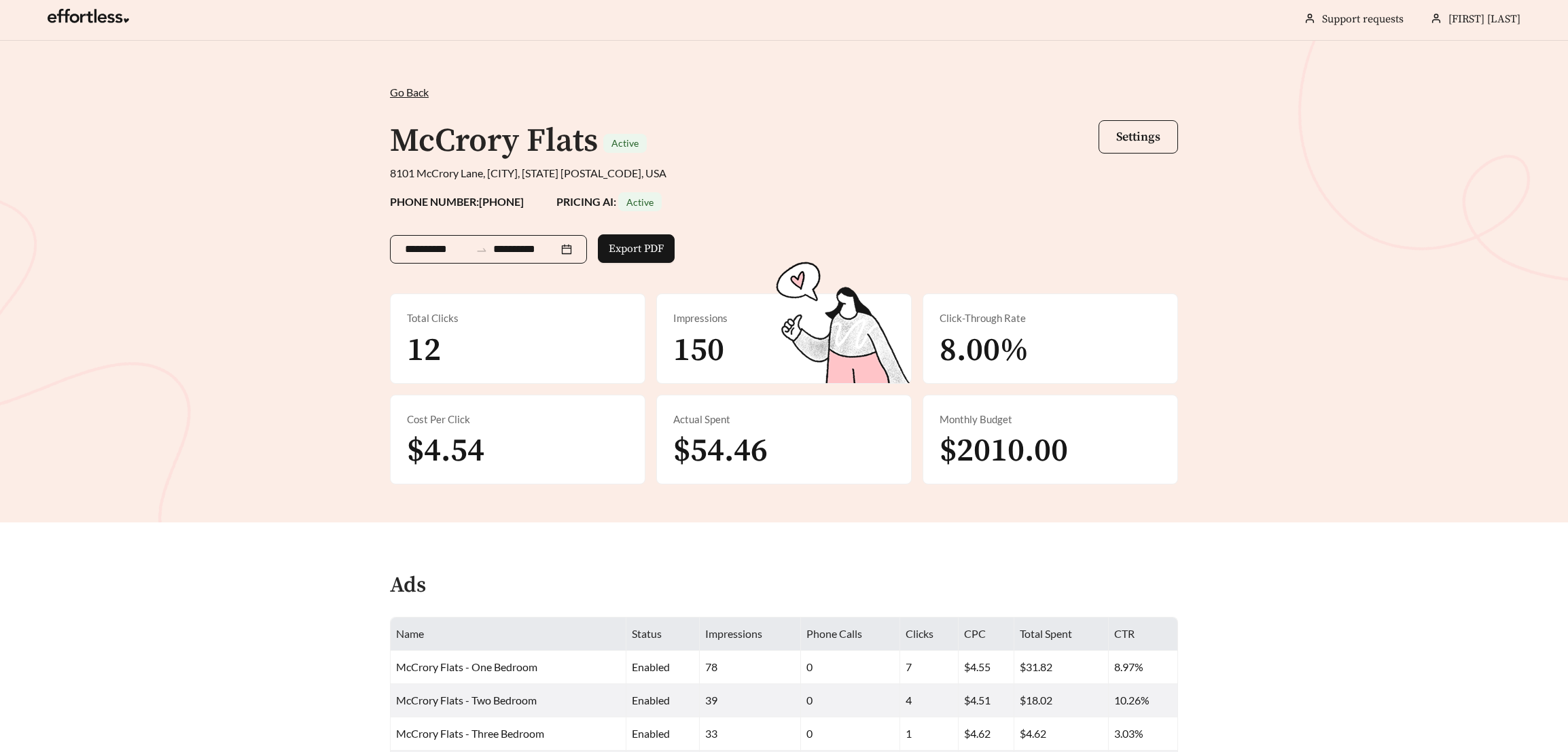 click on "**********" at bounding box center [488, 249] 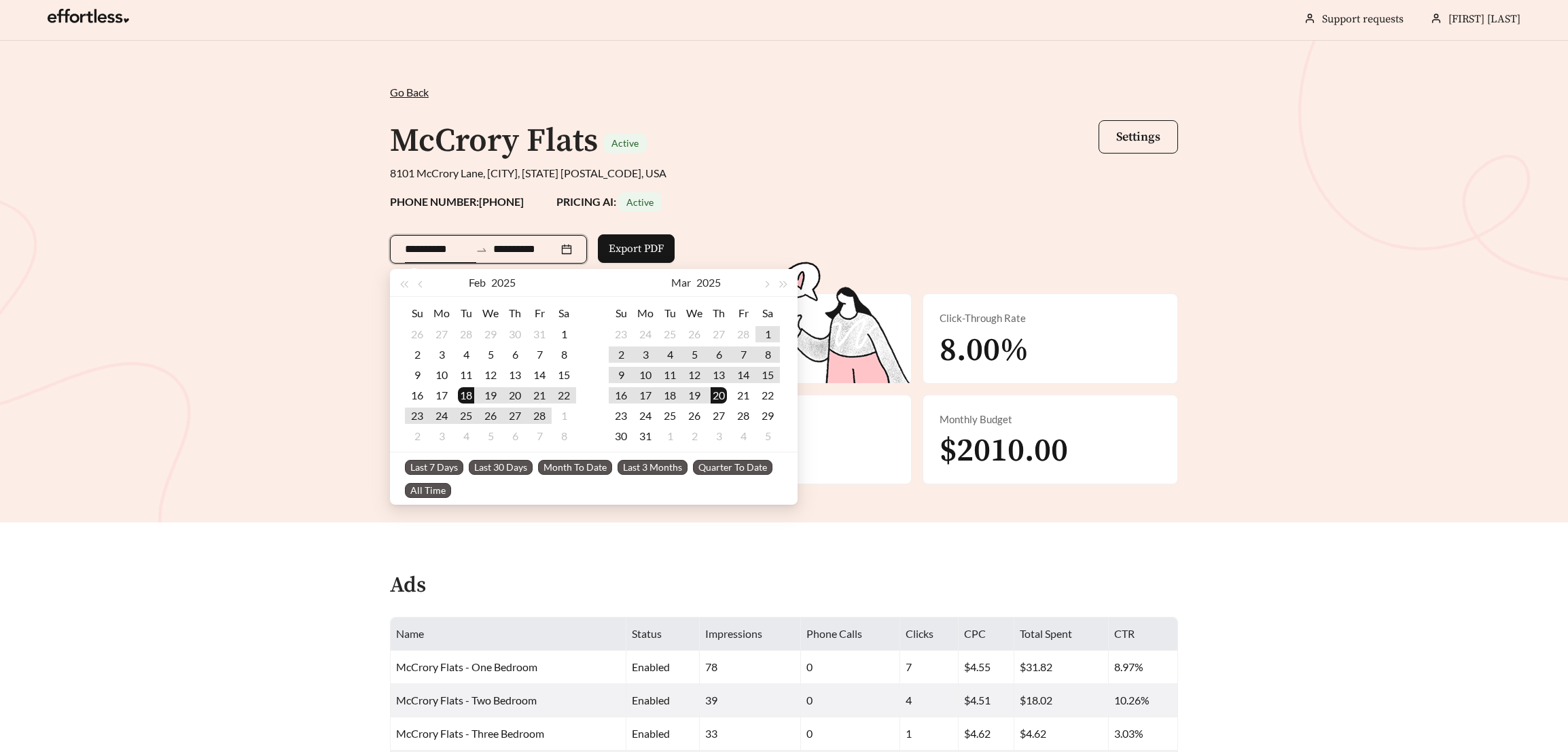 type on "**********" 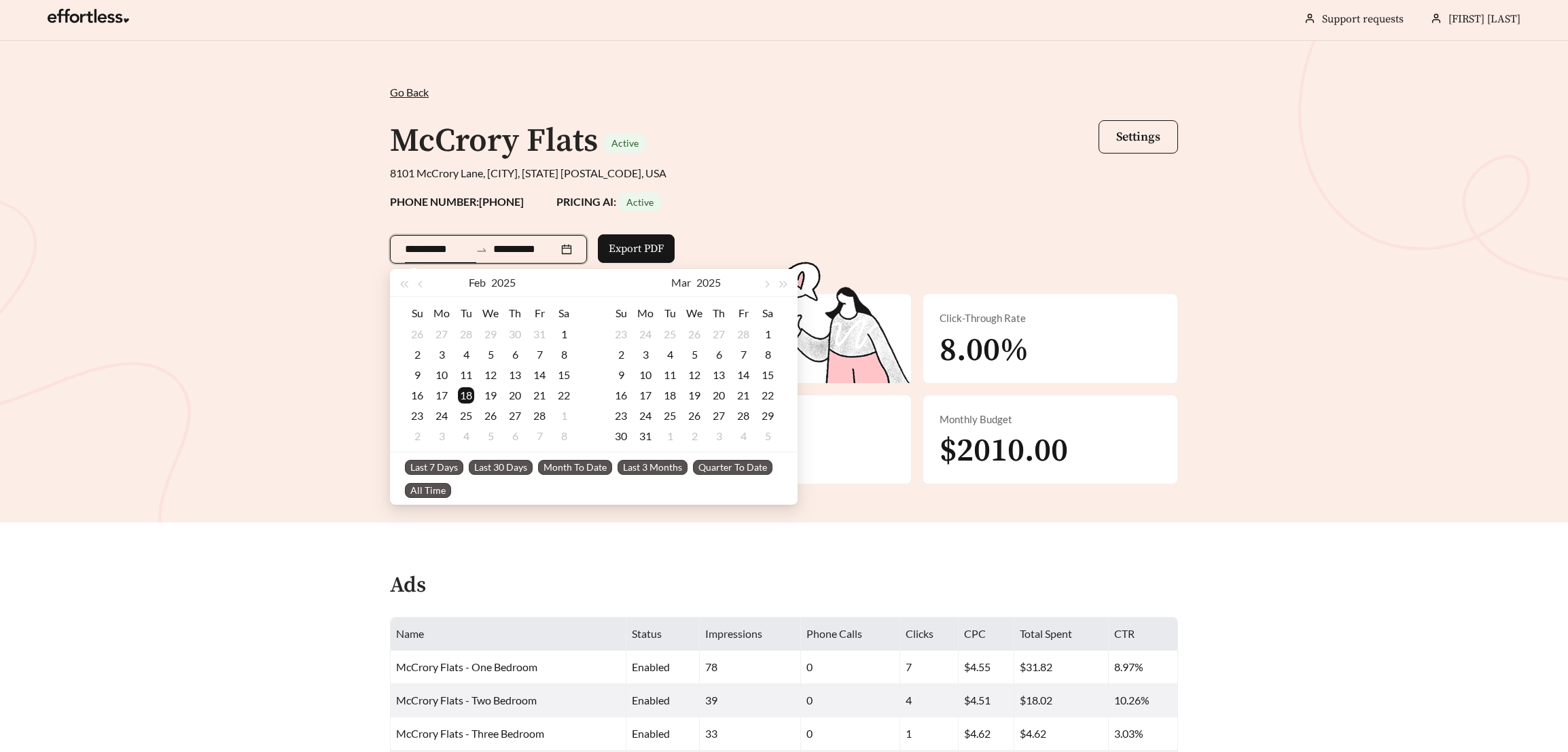 click on "Last 7 Days" at bounding box center [434, 467] 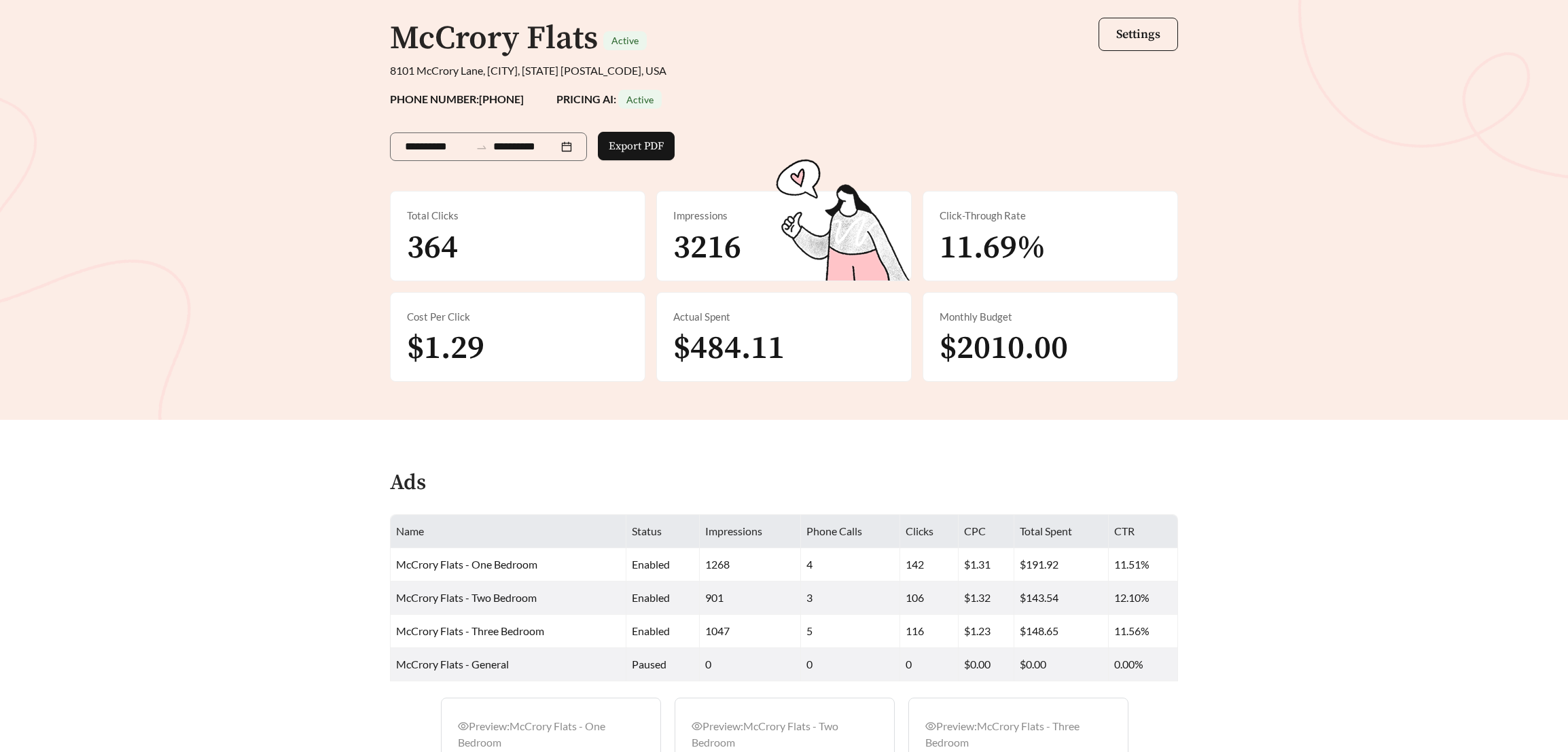 scroll, scrollTop: 164, scrollLeft: 0, axis: vertical 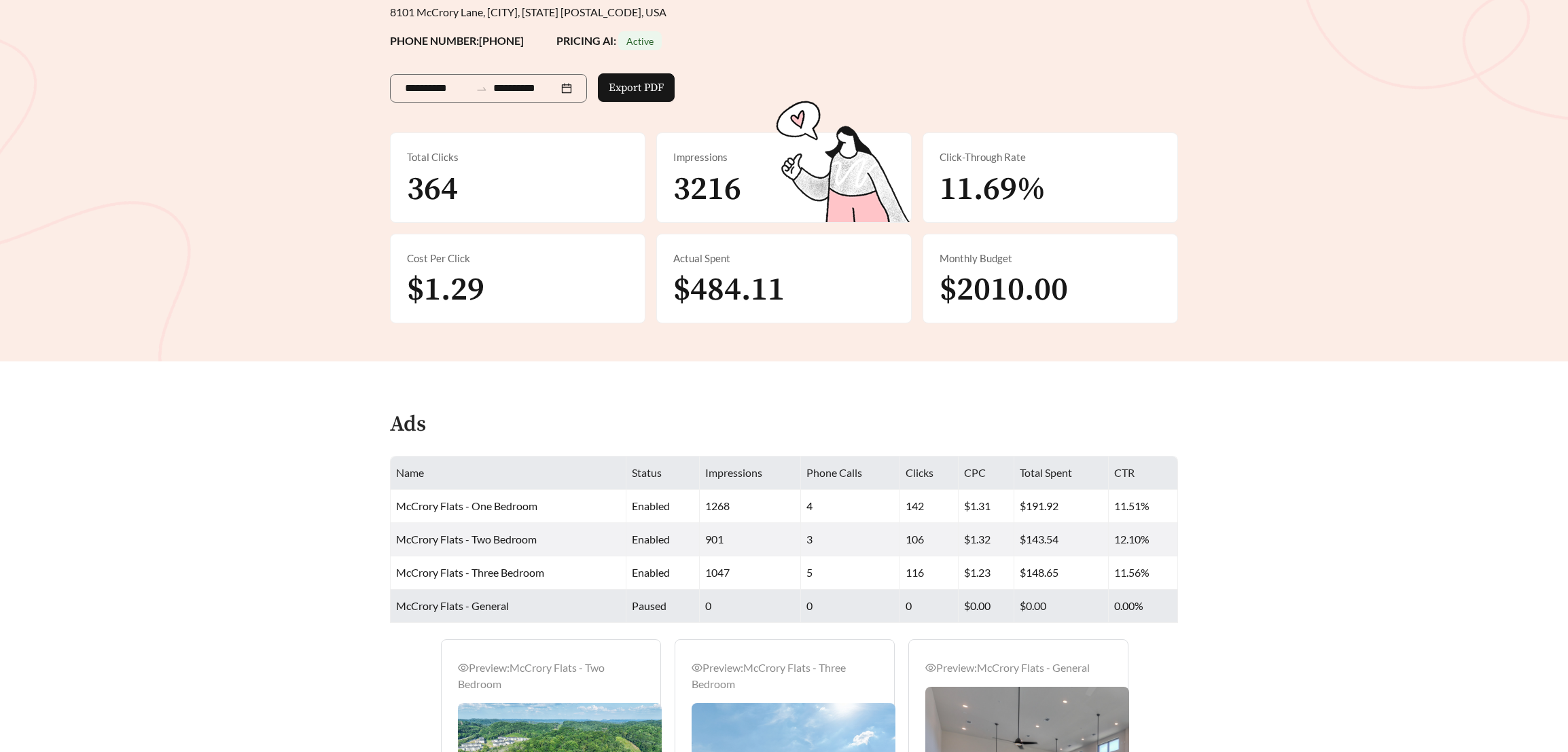 click on "McCrory Flats - General" at bounding box center [508, 606] 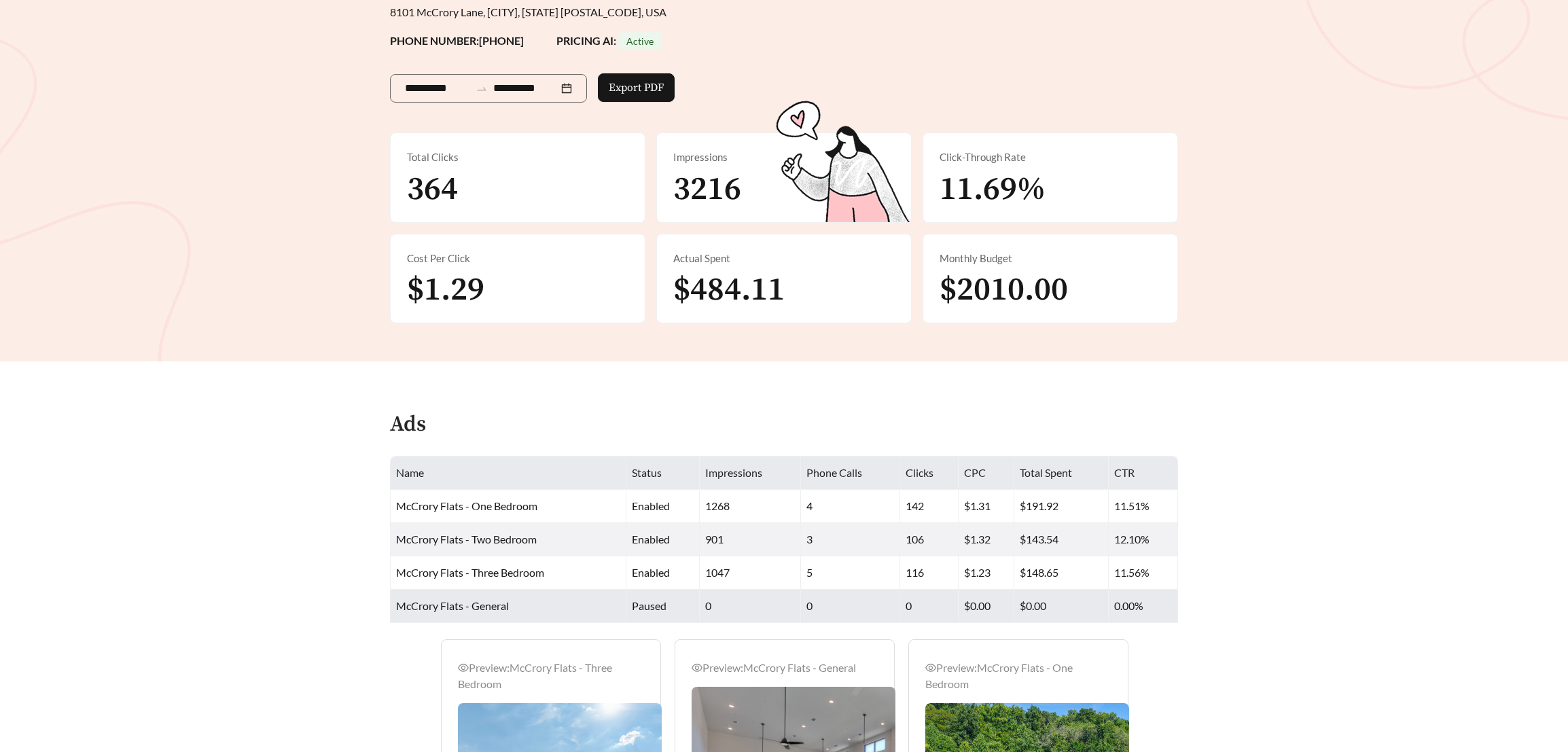click on "paused" at bounding box center [663, 606] 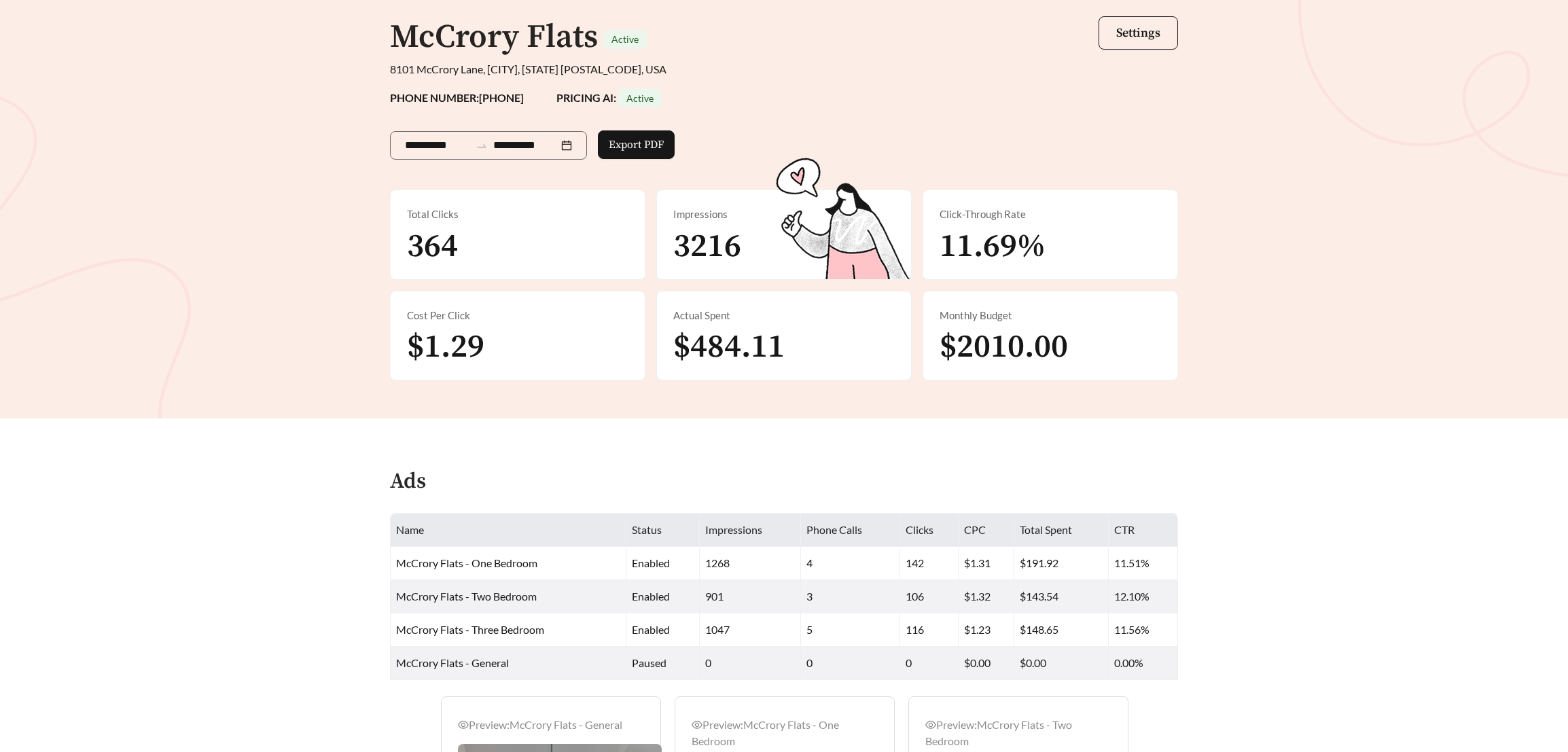 scroll, scrollTop: 33, scrollLeft: 0, axis: vertical 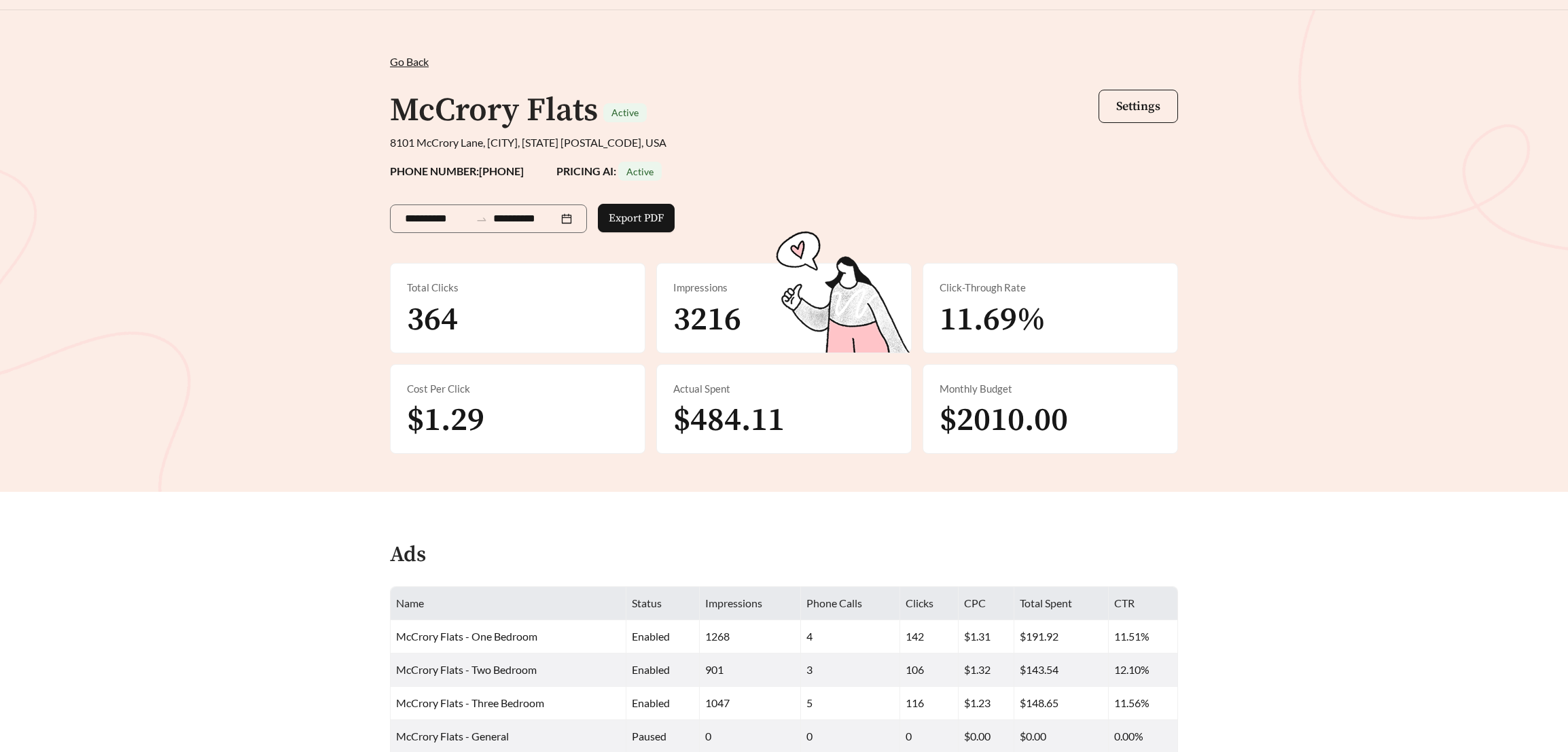 click on "Go Back" at bounding box center [409, 61] 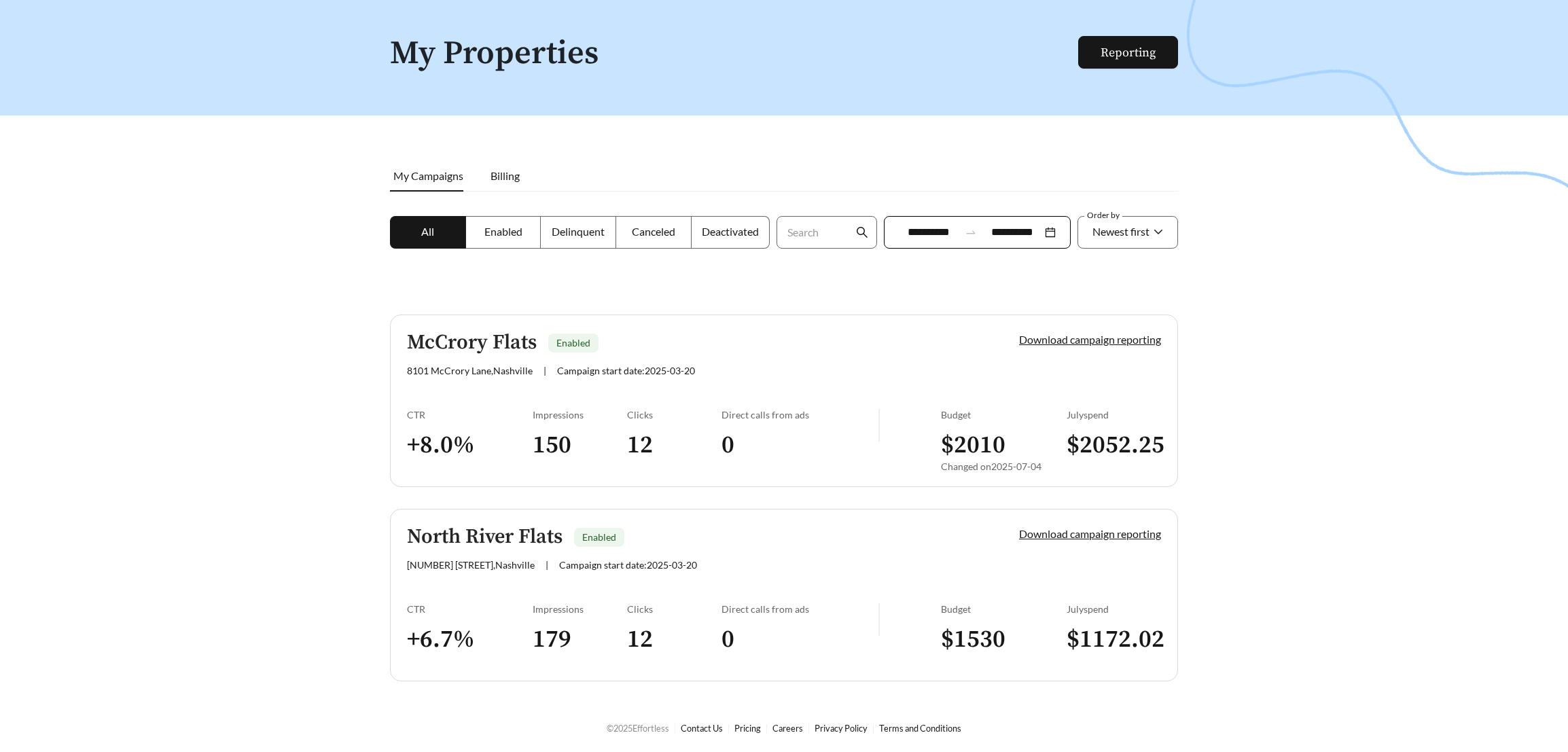 click on "3720 Clarksville Pike ,  Nashville  |  Campaign start date:  2025-03-20" at bounding box center (690, 565) 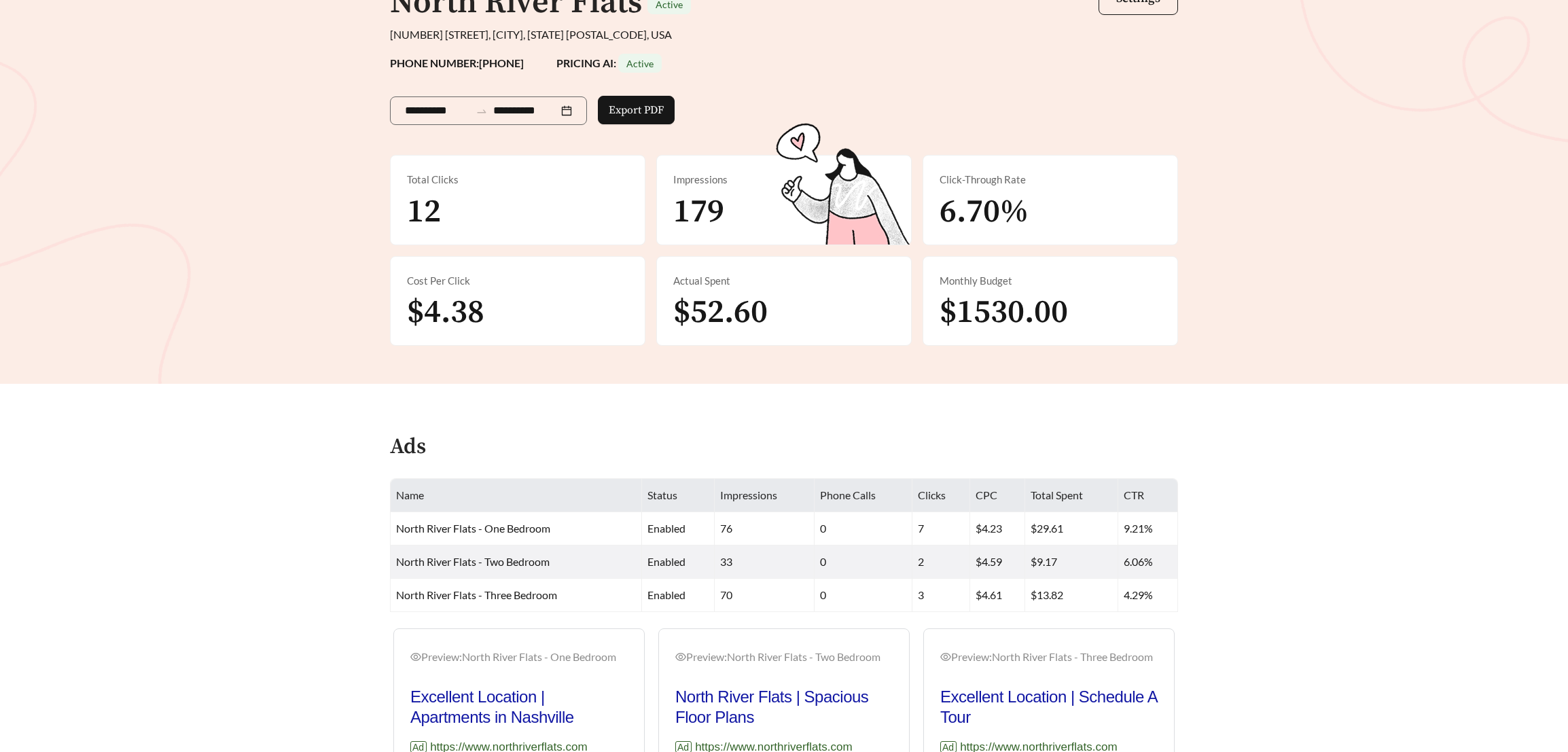 scroll, scrollTop: 0, scrollLeft: 0, axis: both 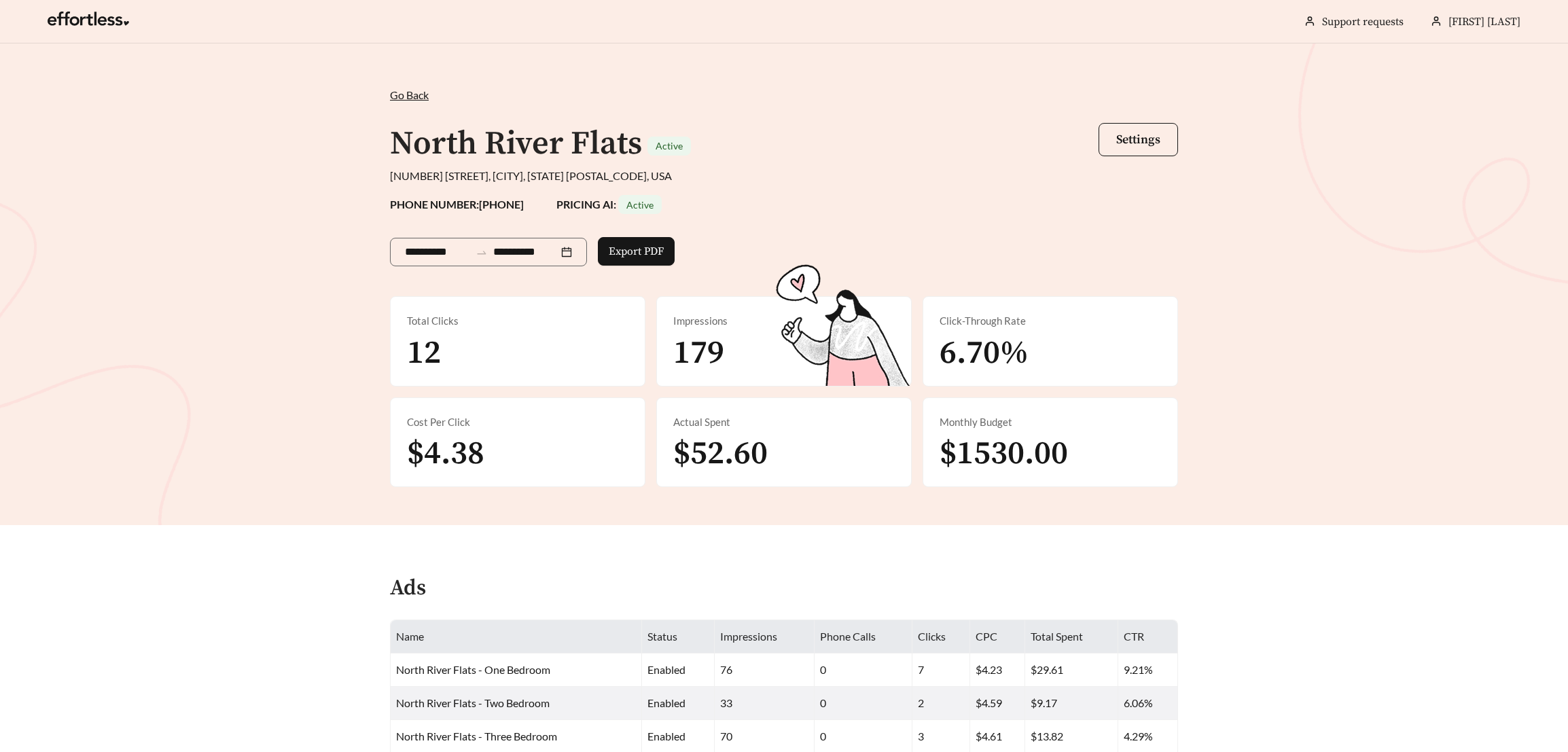 click on "Go Back" at bounding box center [409, 94] 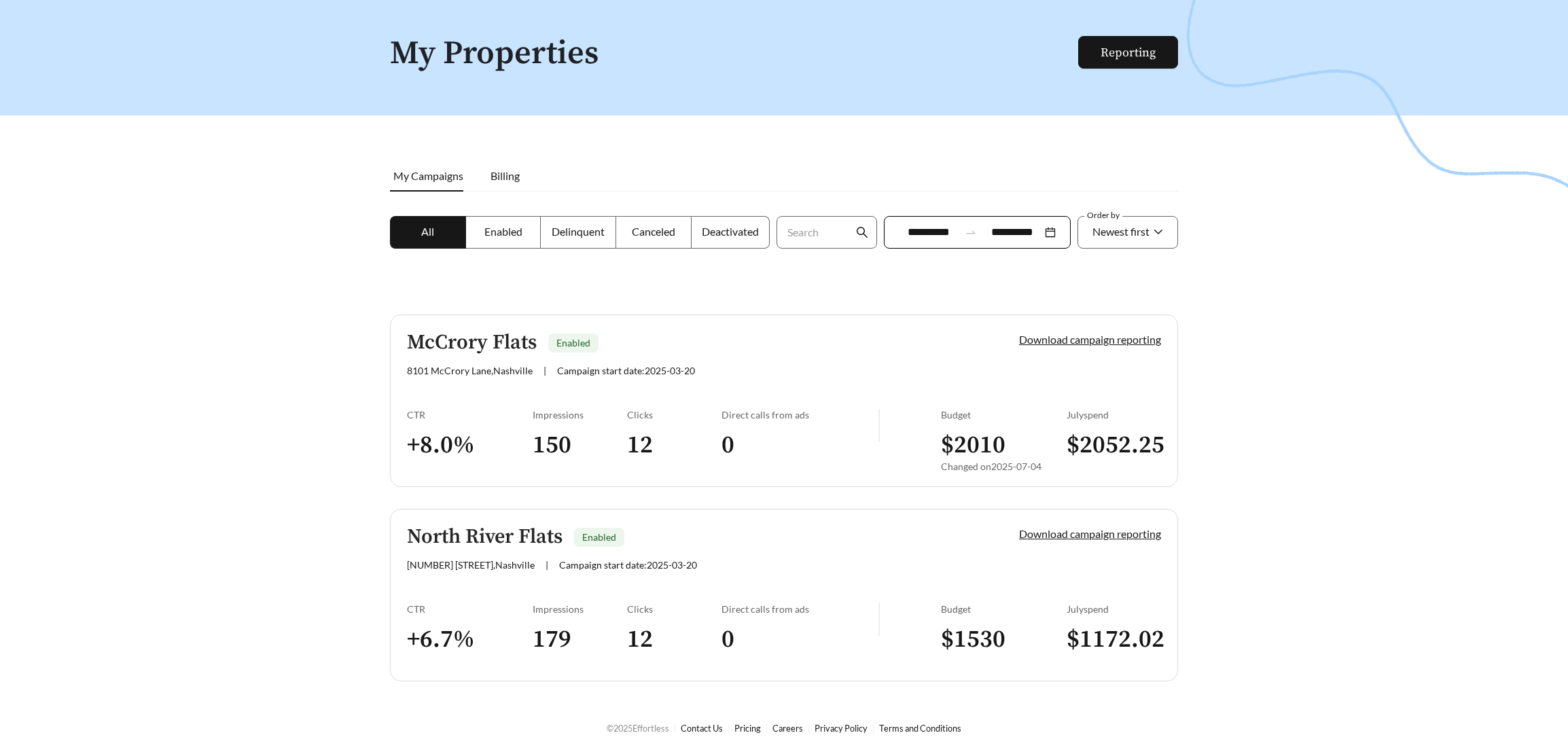 click on "McCrory Flats Enabled 8101 McCrory Lane ,  Nashville  |  Campaign start date:  2025-03-20" at bounding box center [690, 354] 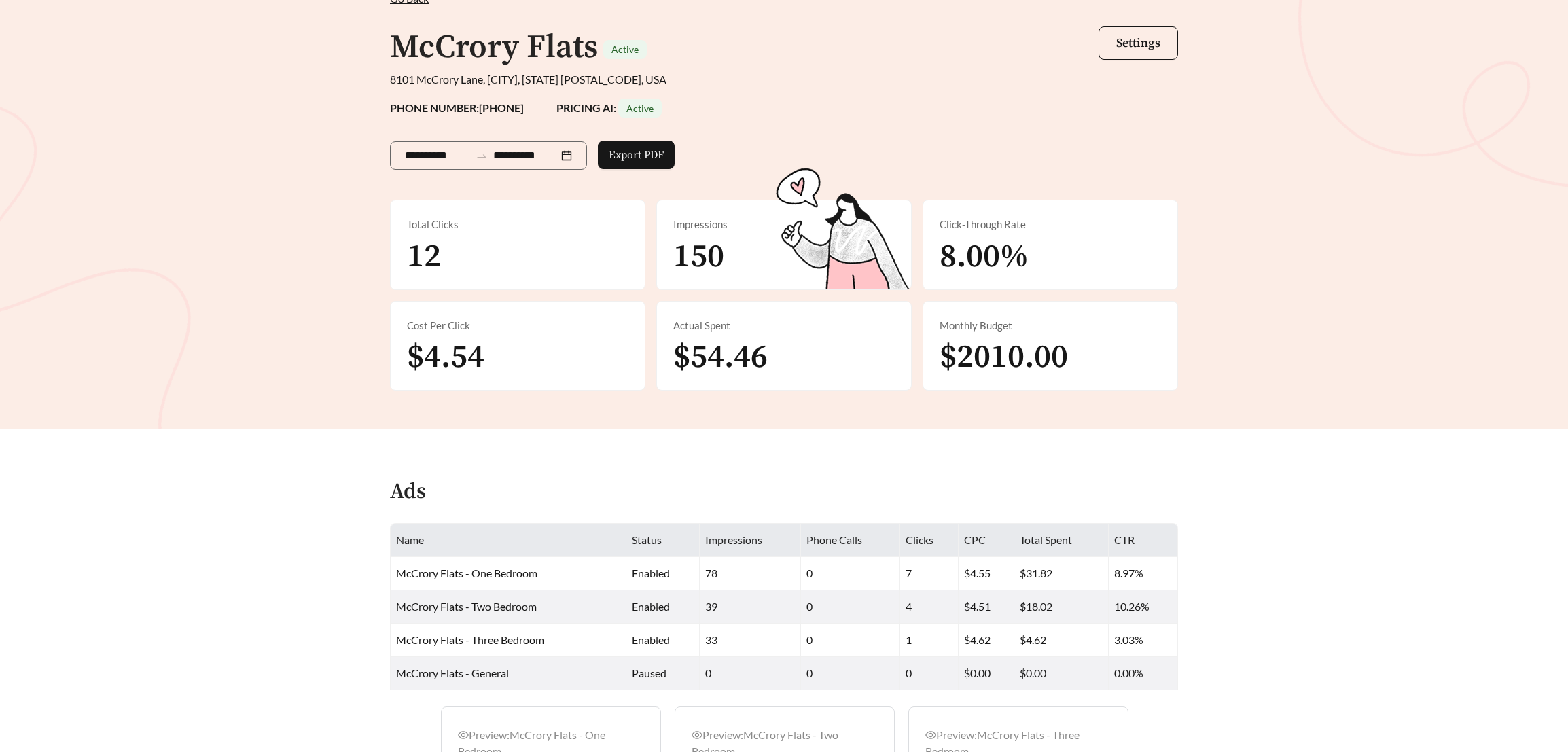 scroll, scrollTop: 0, scrollLeft: 0, axis: both 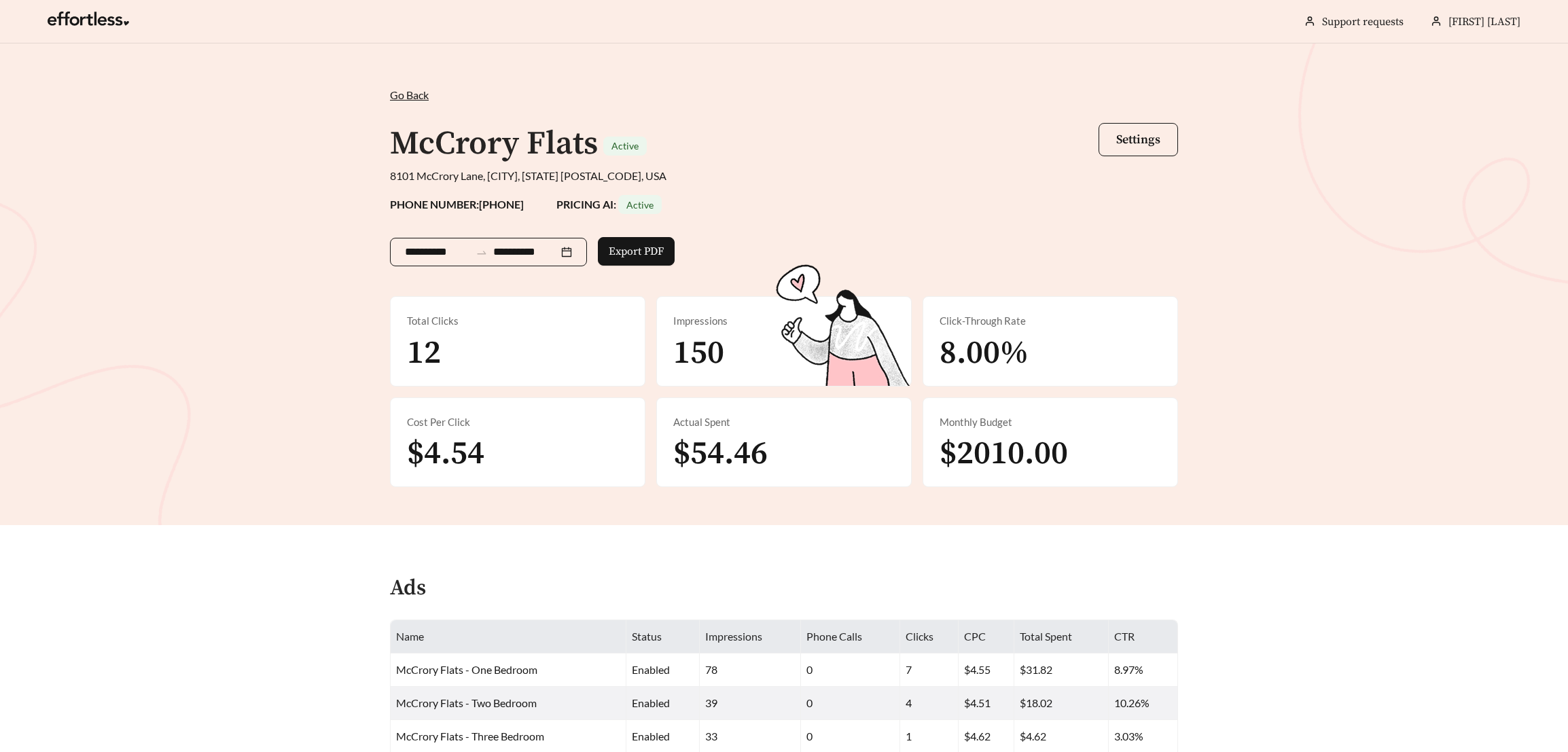 click on "**********" at bounding box center [488, 252] 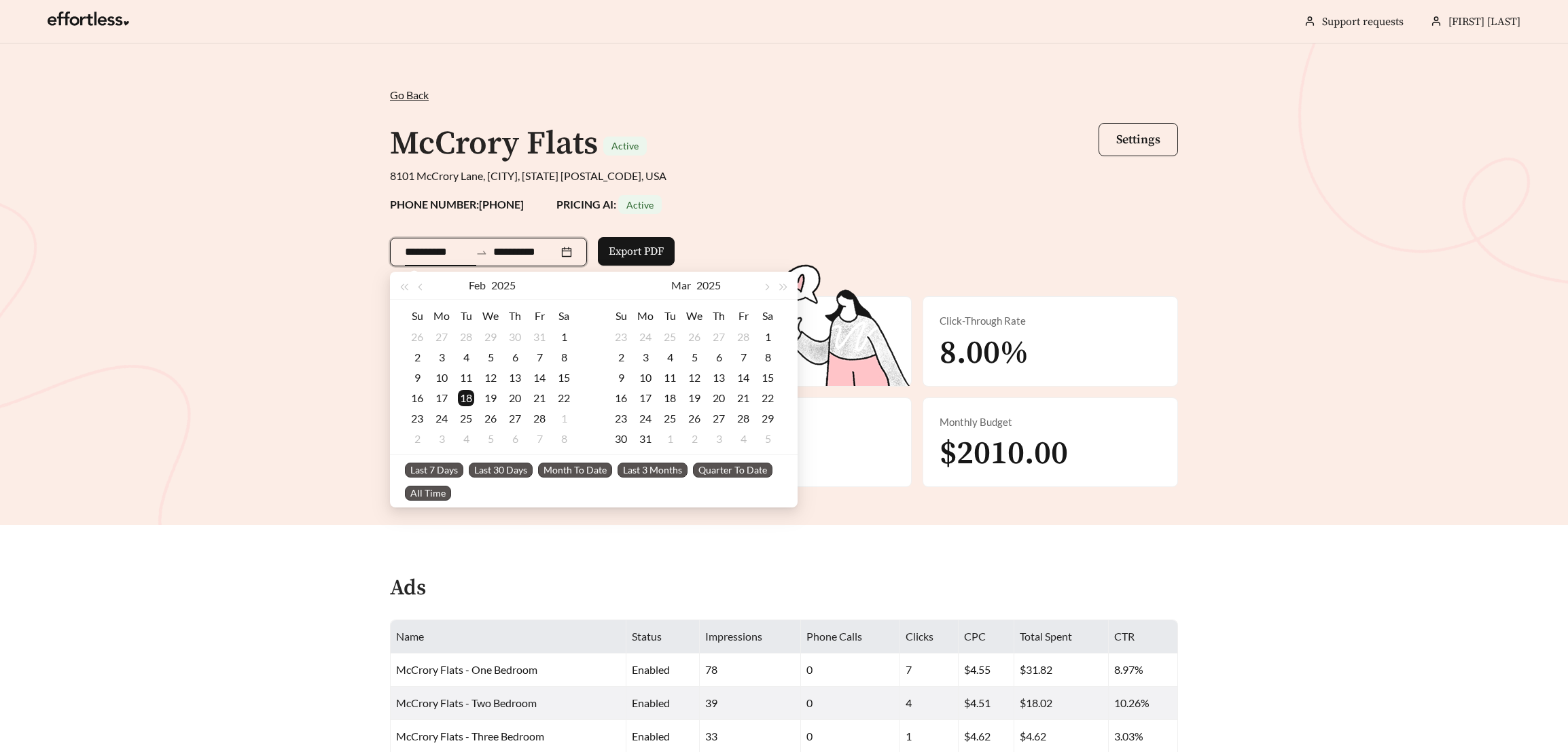 click on "Last 7 Days" at bounding box center [434, 470] 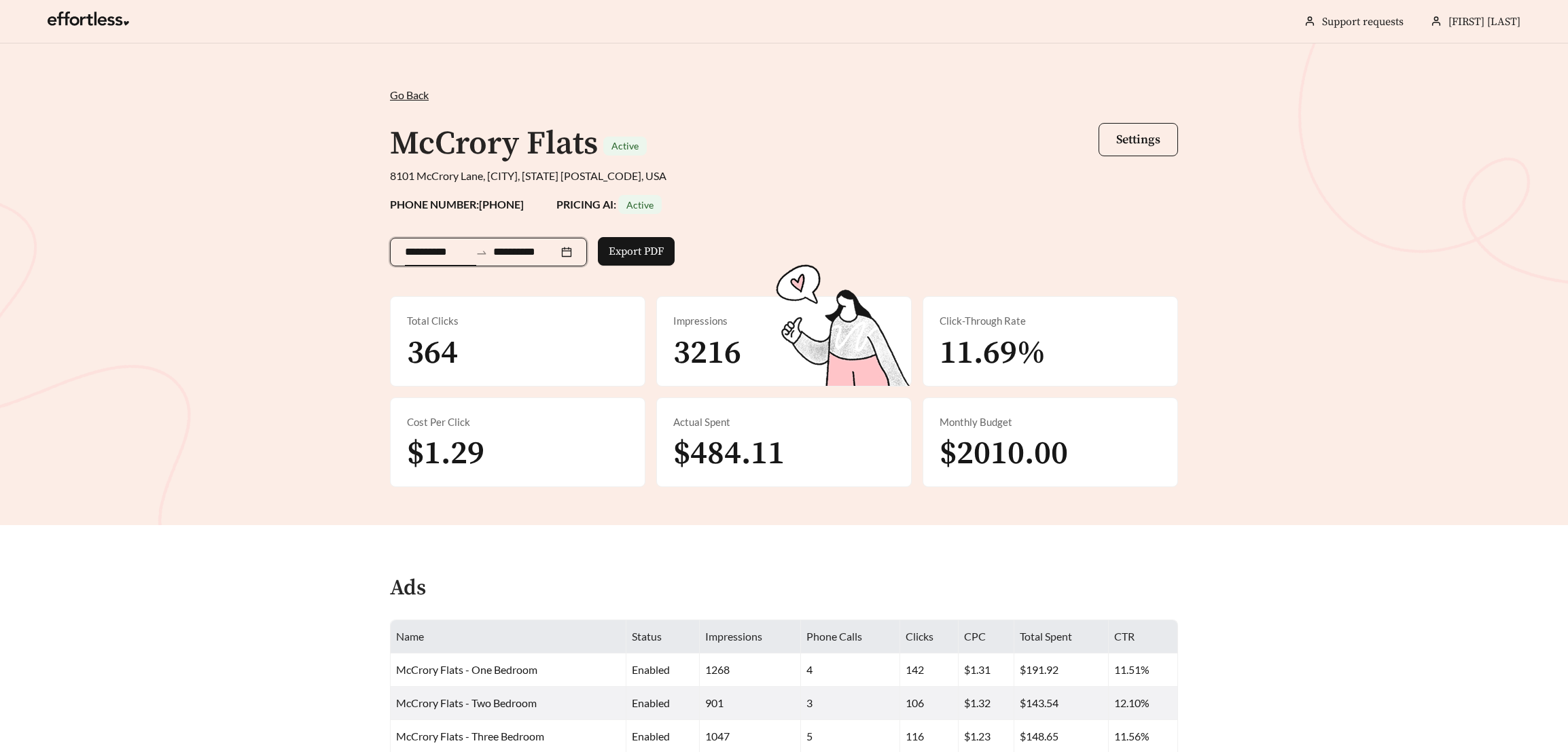 click on "**********" at bounding box center [784, 717] 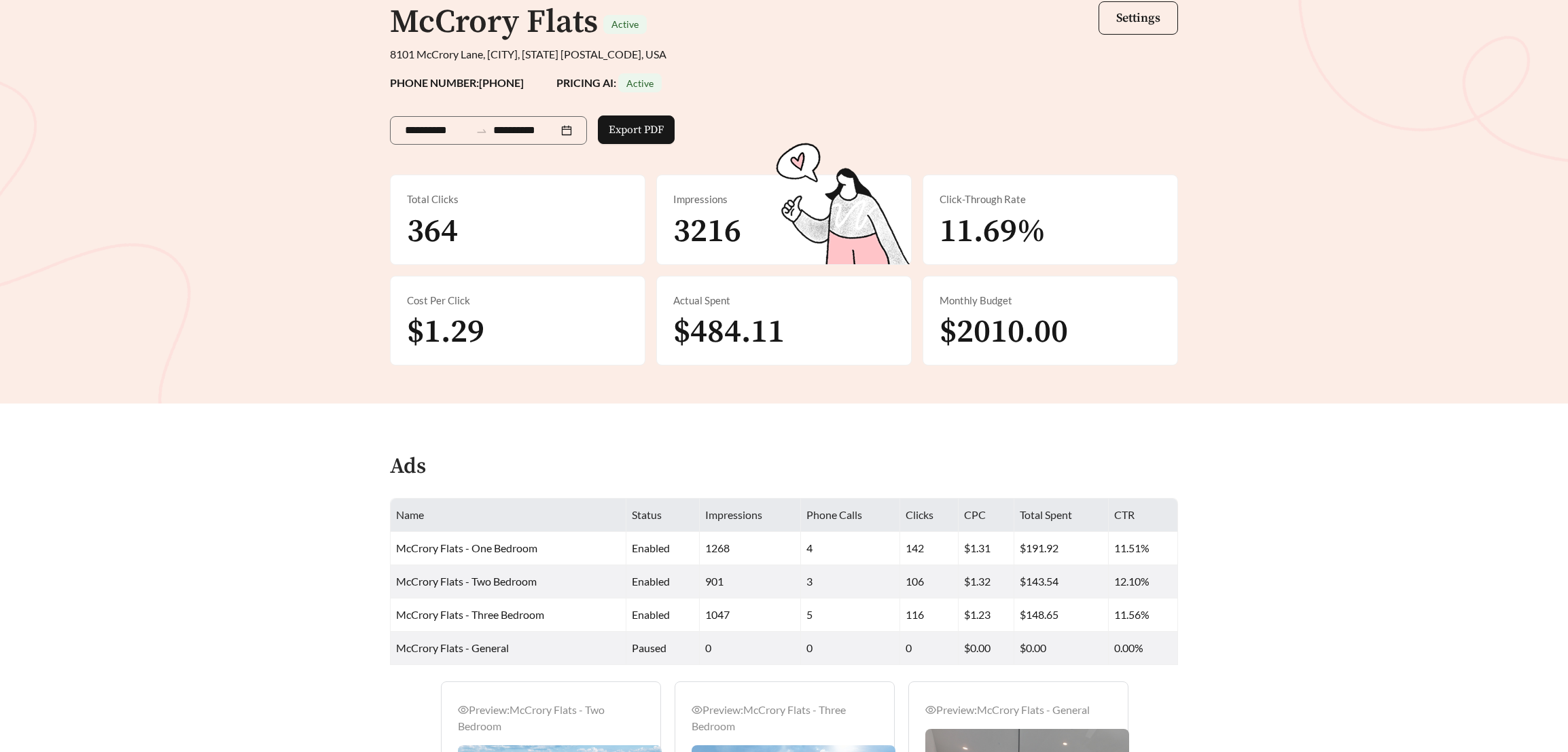 scroll, scrollTop: 181, scrollLeft: 0, axis: vertical 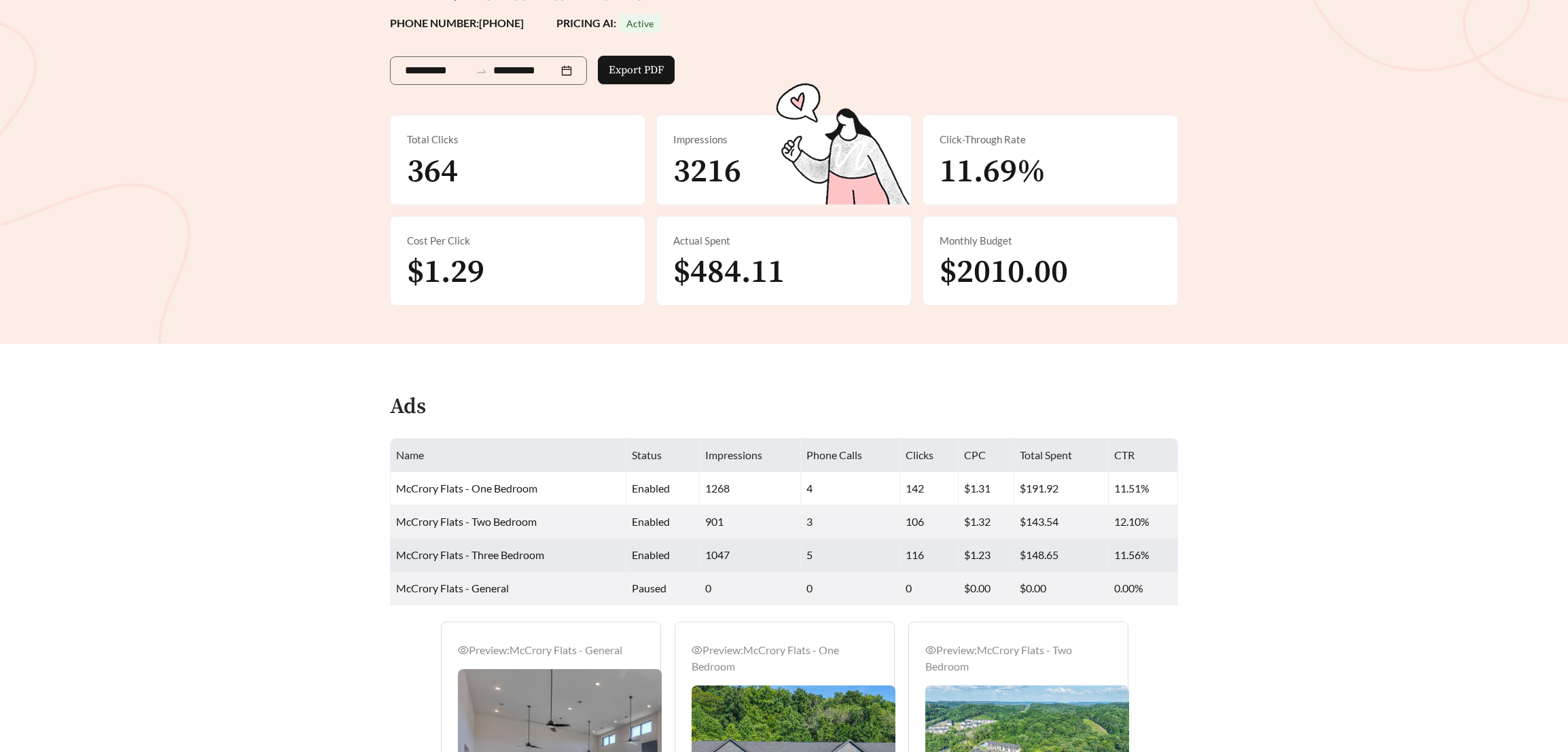click on "McCrory Flats - Three Bedroom" at bounding box center [508, 555] 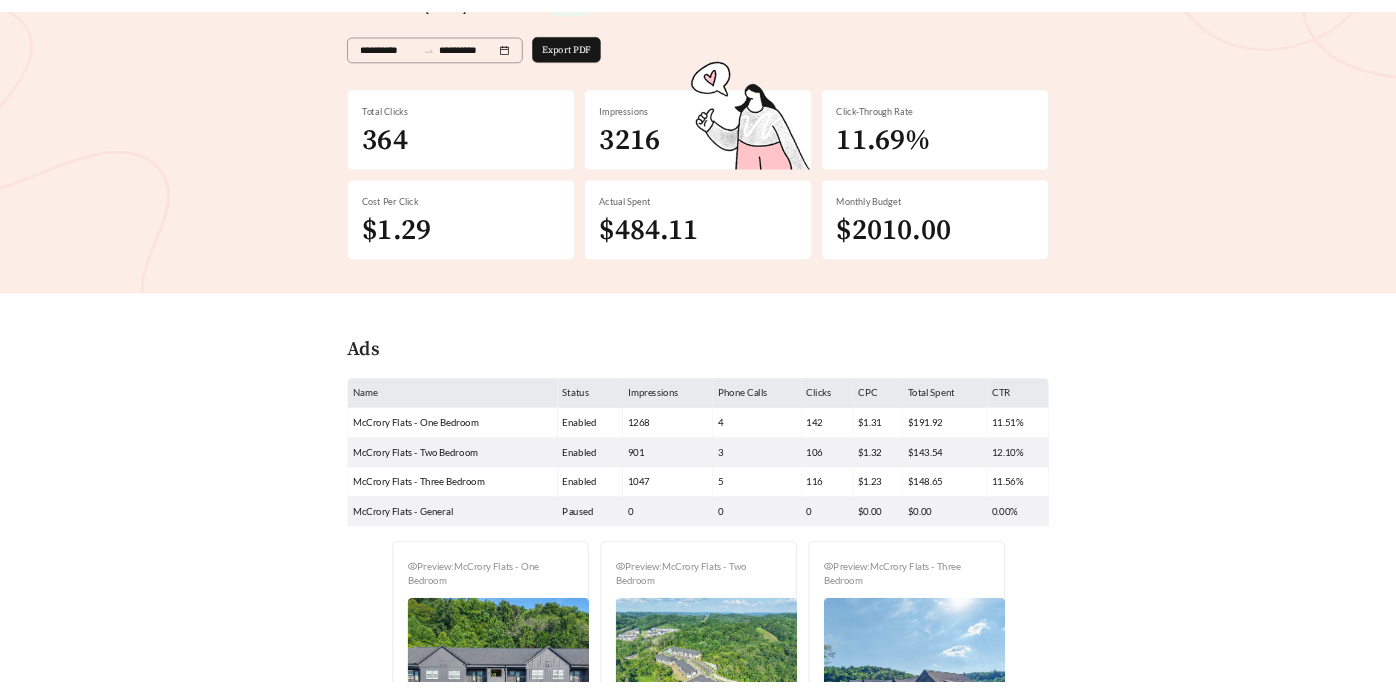 scroll, scrollTop: 295, scrollLeft: 0, axis: vertical 